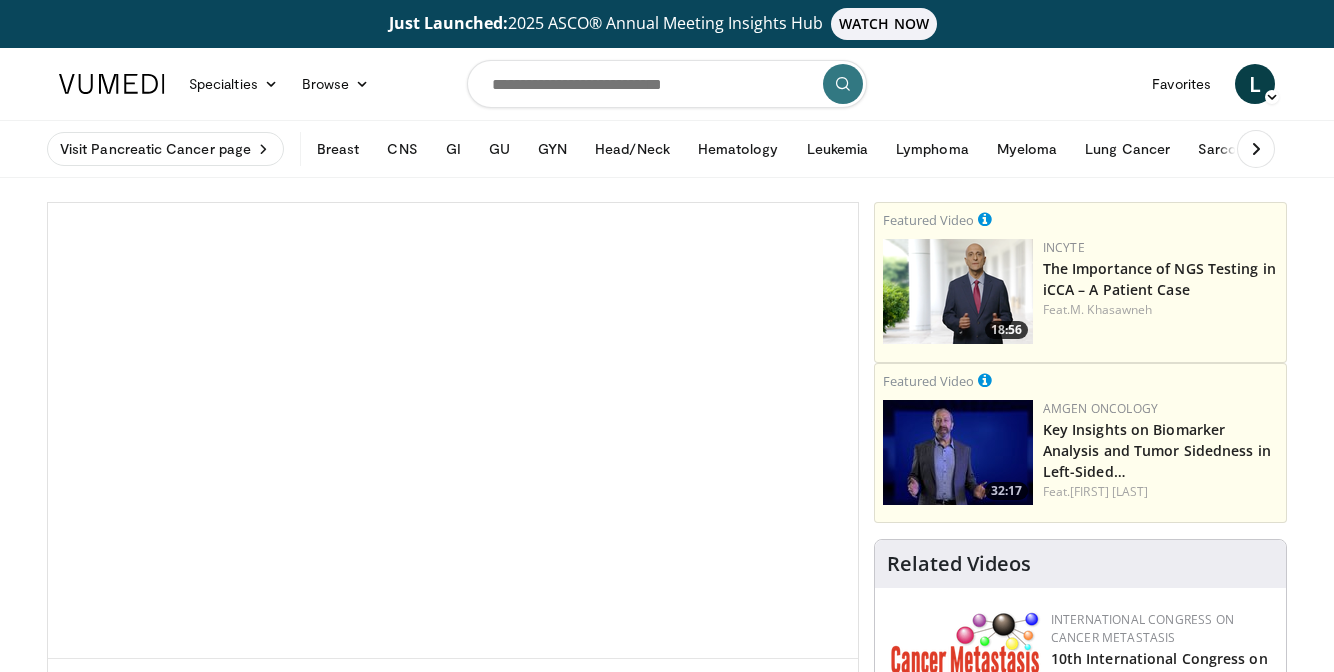 scroll, scrollTop: 0, scrollLeft: 0, axis: both 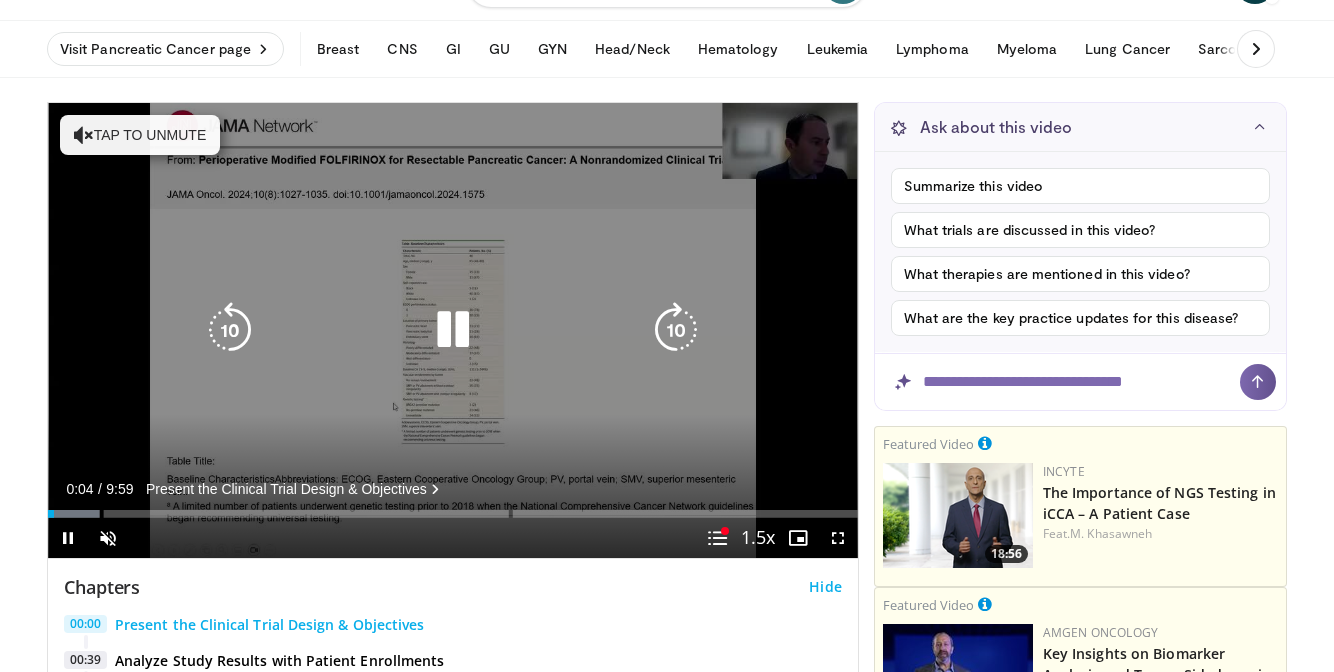 click on "Tap to unmute" at bounding box center (140, 135) 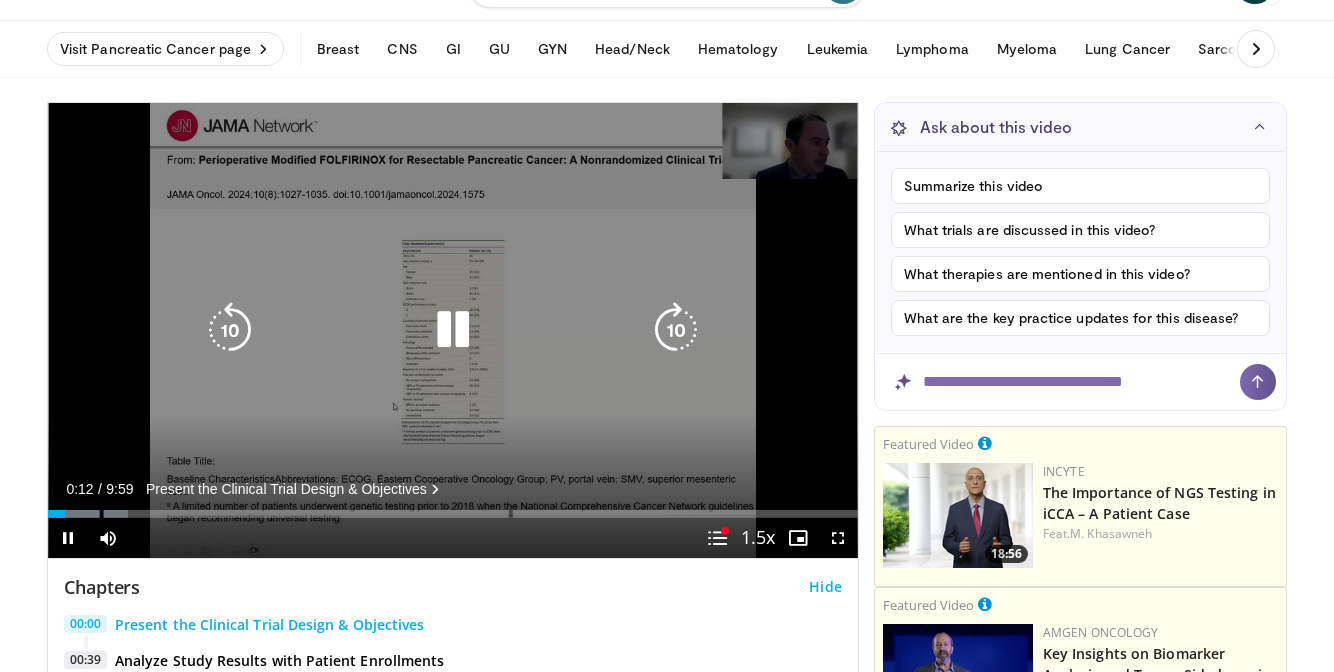 click at bounding box center [453, 330] 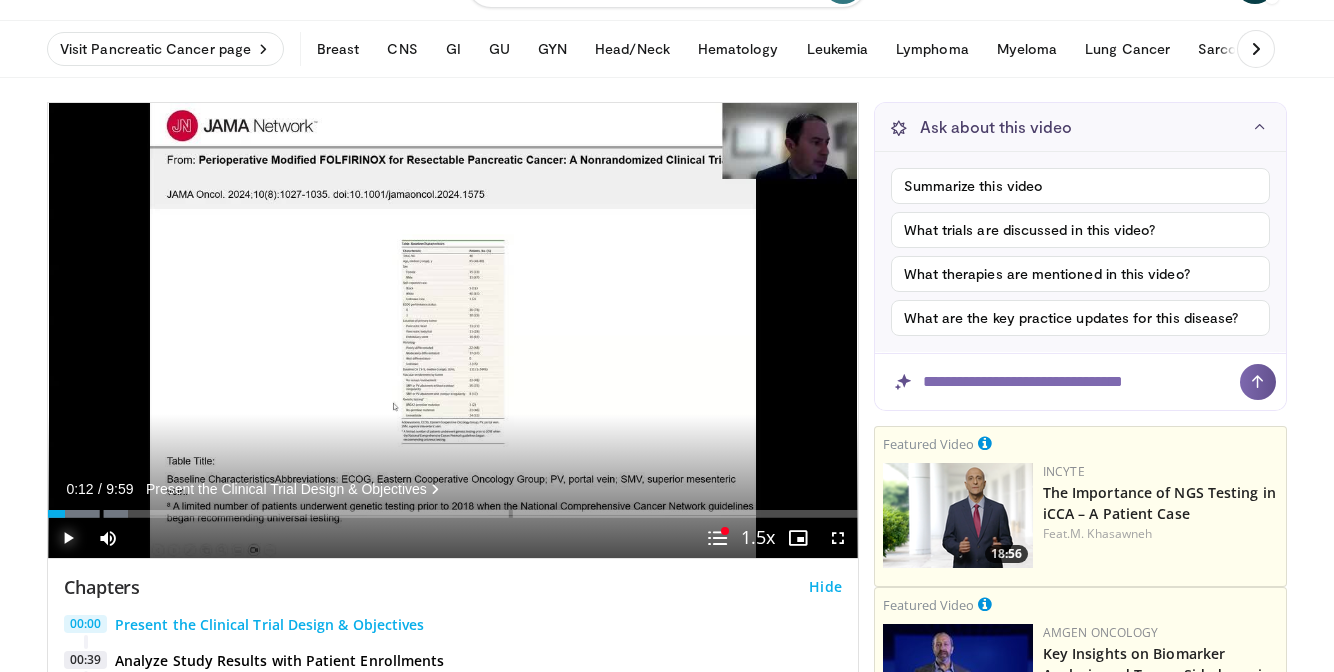 click at bounding box center (68, 538) 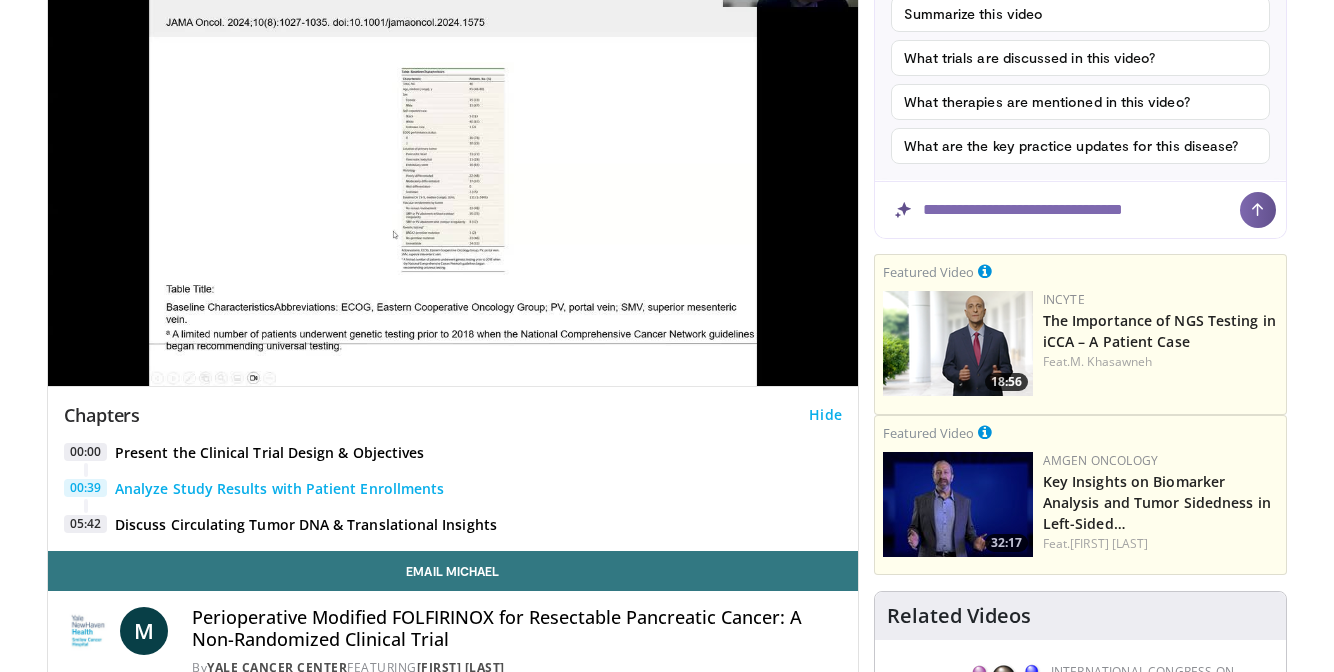 scroll, scrollTop: 271, scrollLeft: 0, axis: vertical 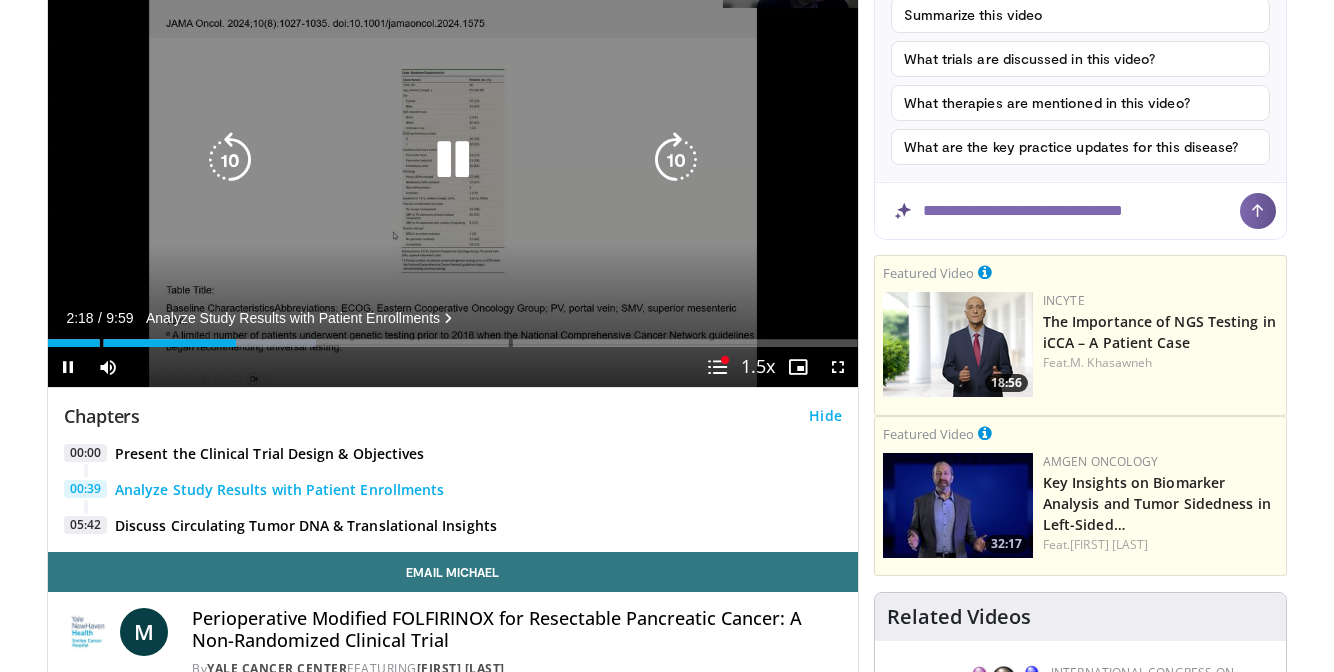 click at bounding box center (453, 160) 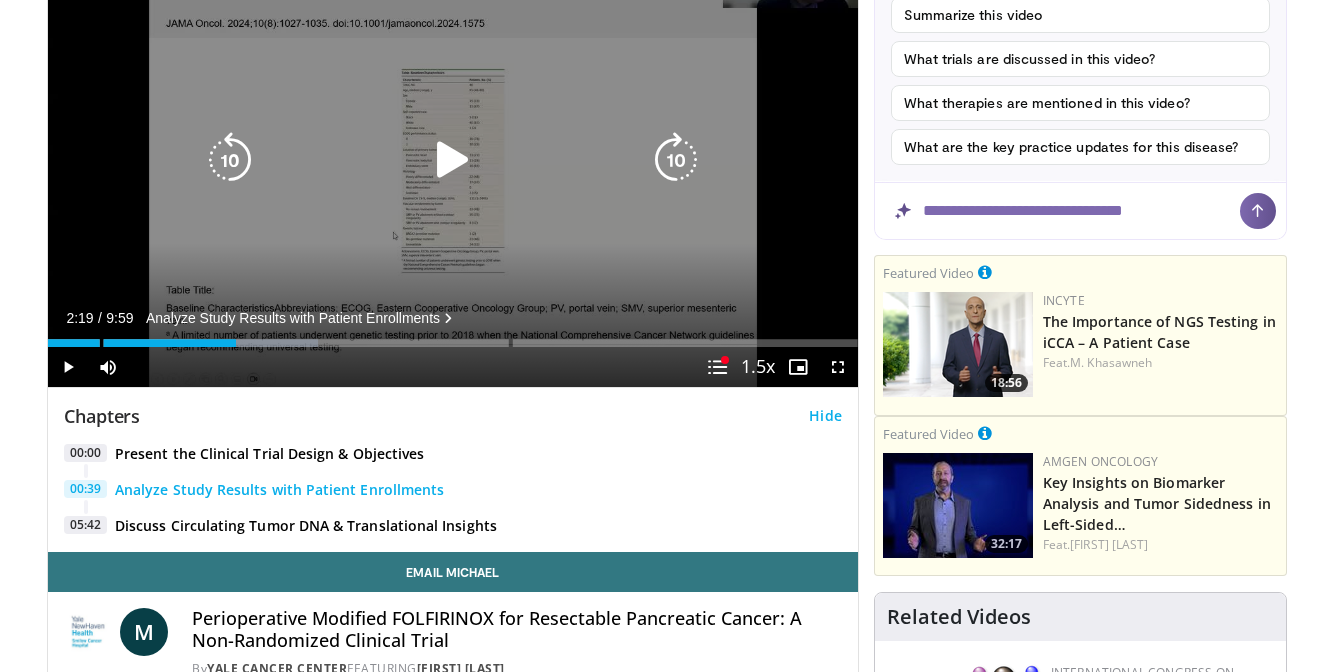click at bounding box center [453, 160] 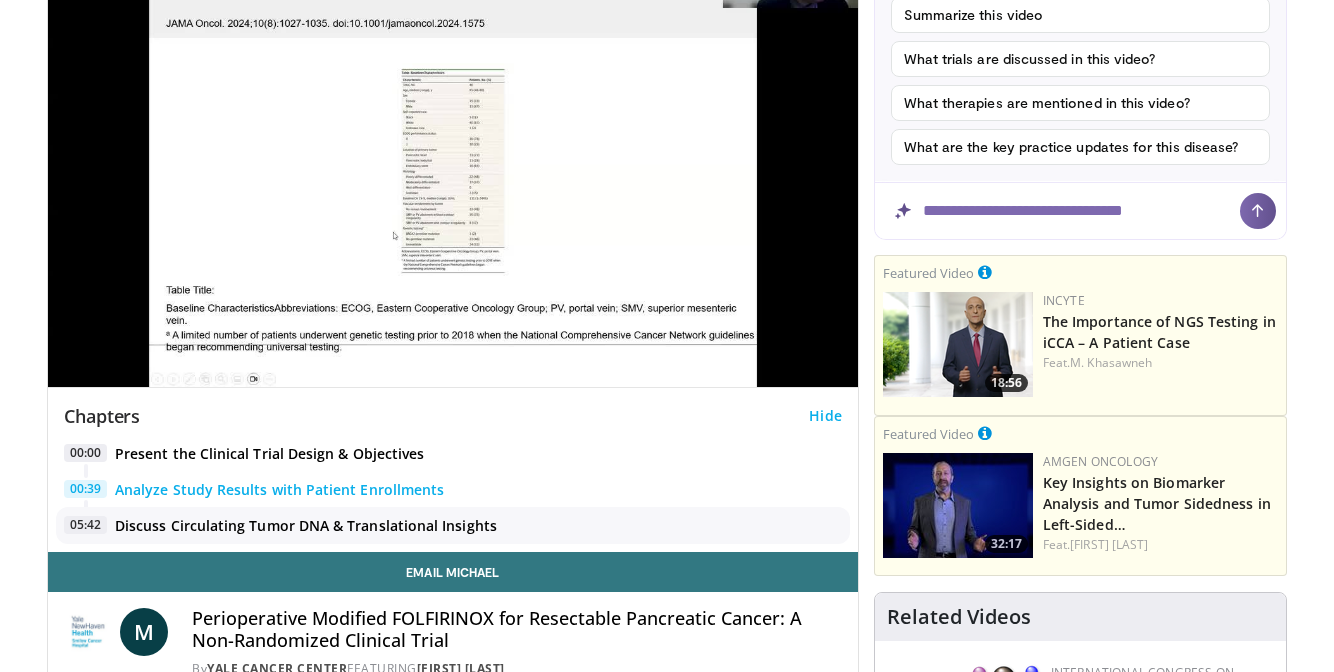 click on "05:42" at bounding box center (85, 525) 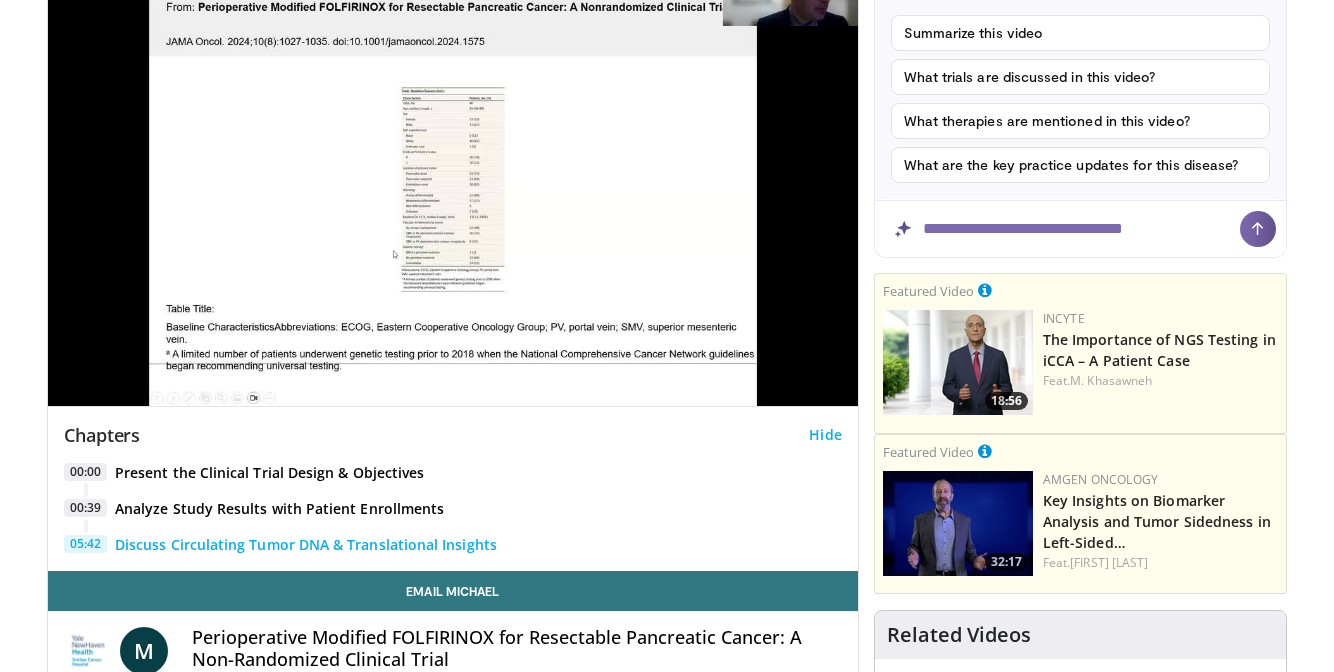 scroll, scrollTop: 246, scrollLeft: 0, axis: vertical 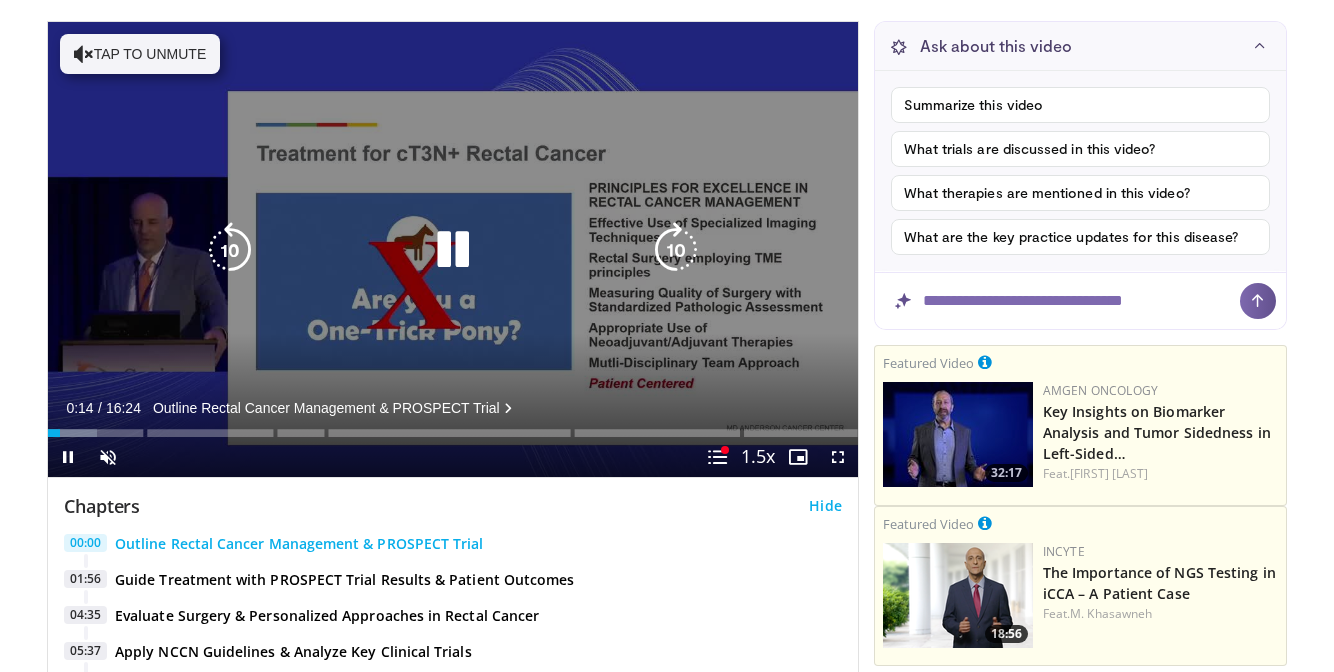 click on "Tap to unmute" at bounding box center (140, 54) 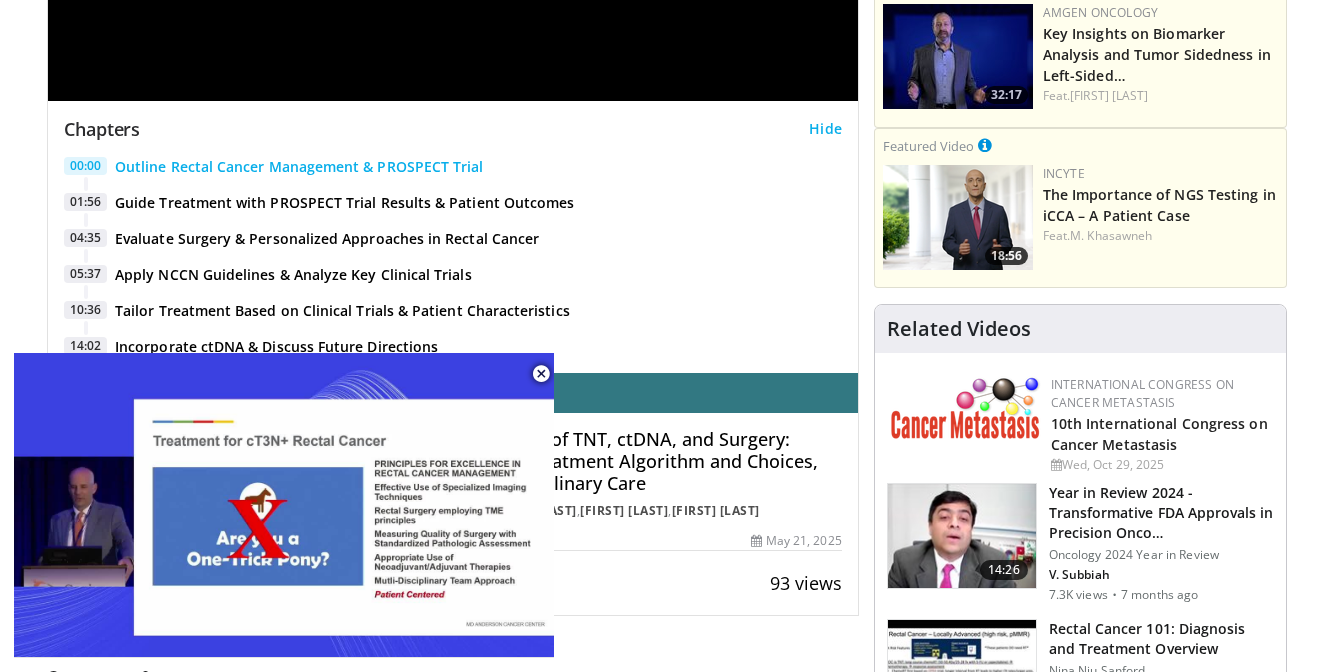 scroll, scrollTop: 572, scrollLeft: 0, axis: vertical 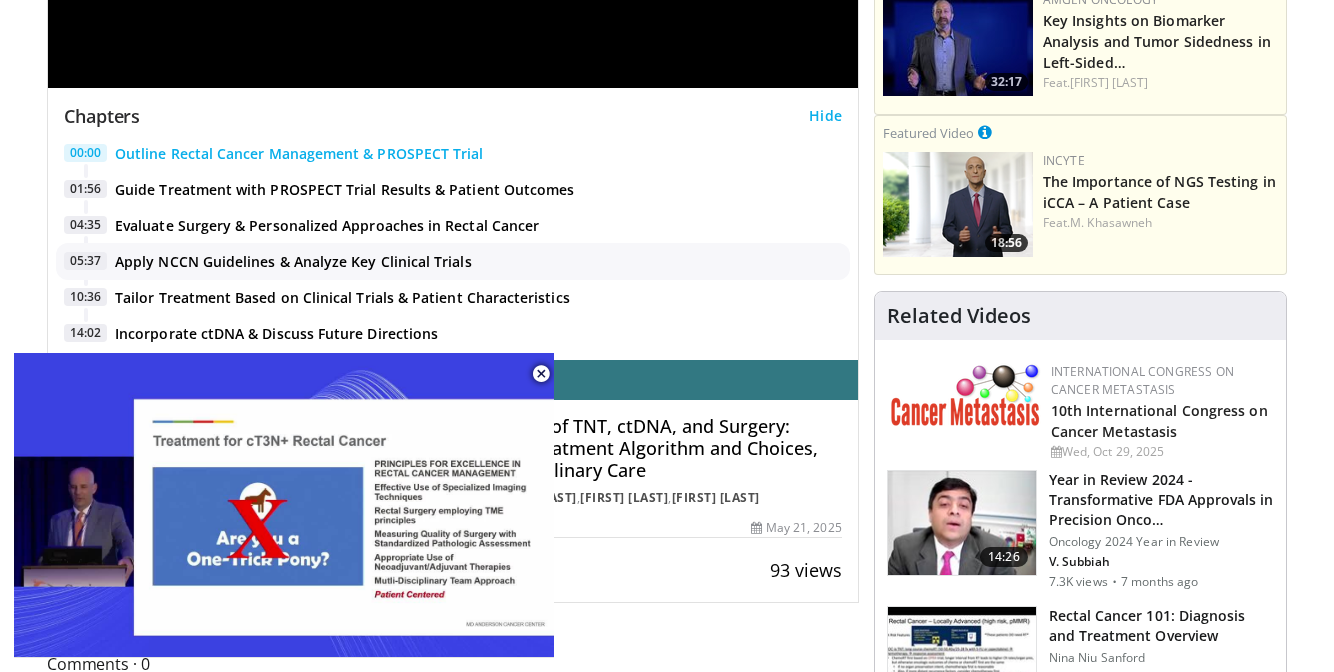 click on "Apply NCCN Guidelines & Analyze Key Clinical Trials" at bounding box center (293, 262) 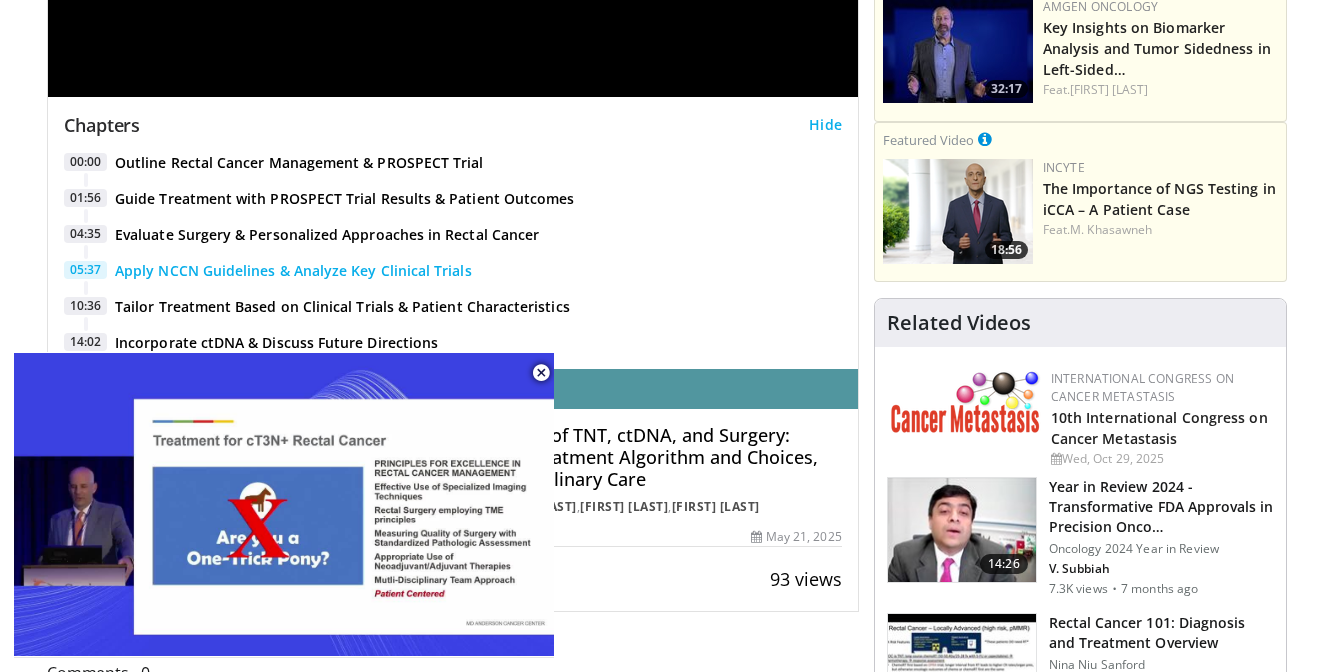 scroll, scrollTop: 526, scrollLeft: 0, axis: vertical 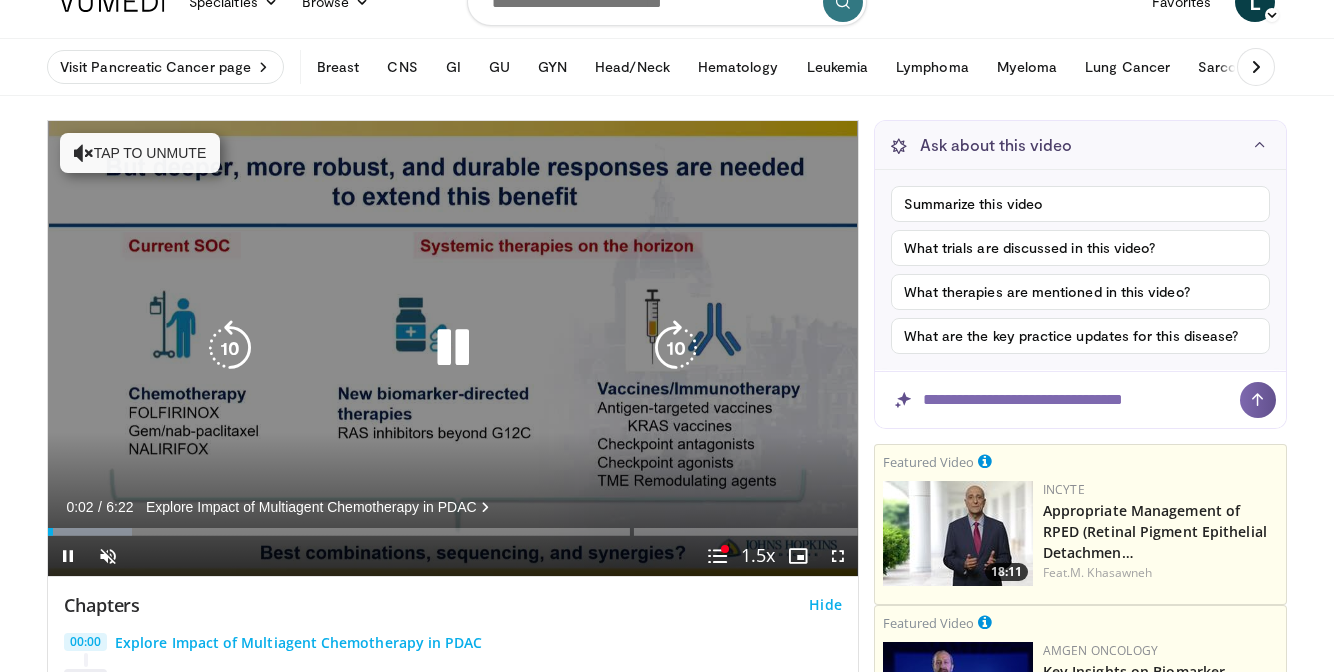 click on "Tap to unmute" at bounding box center [140, 153] 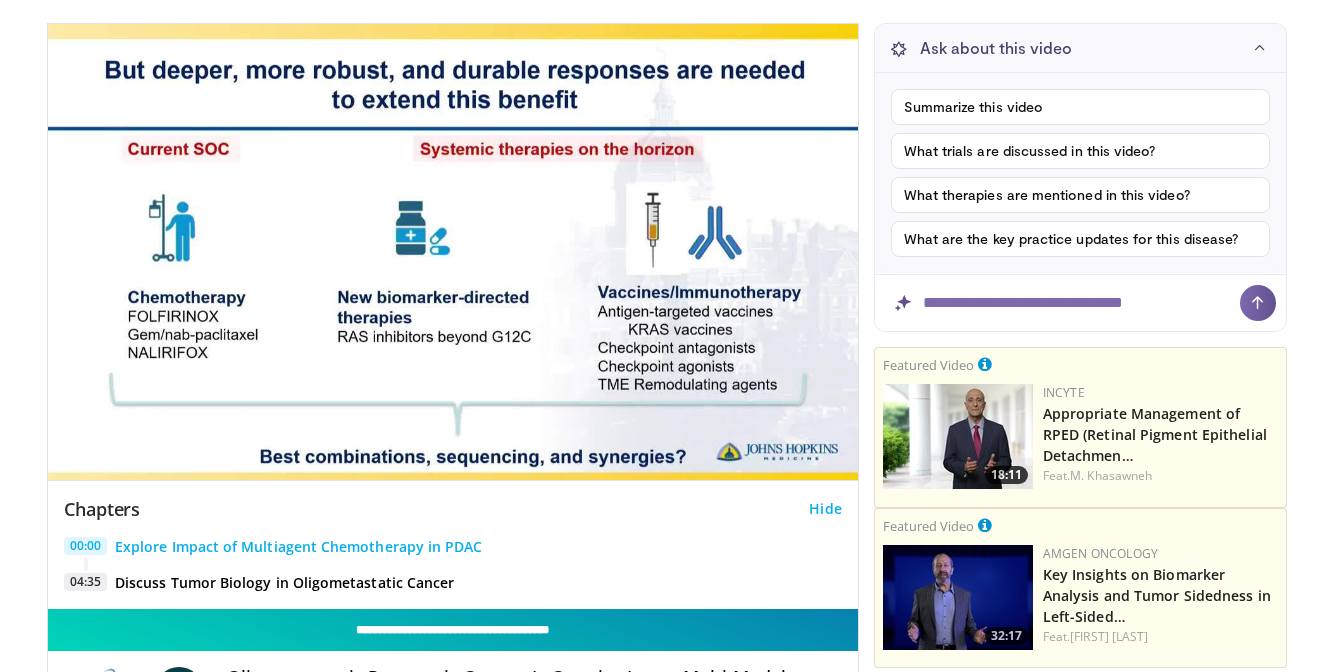 scroll, scrollTop: 183, scrollLeft: 0, axis: vertical 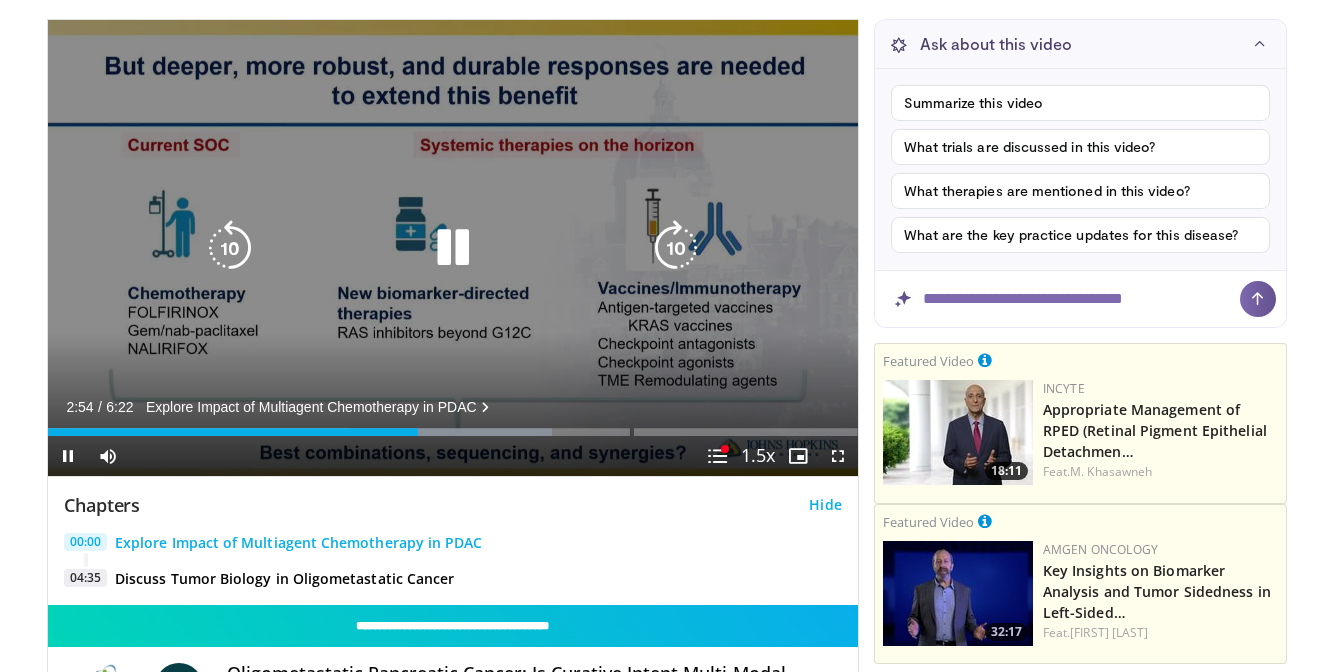 click at bounding box center (453, 248) 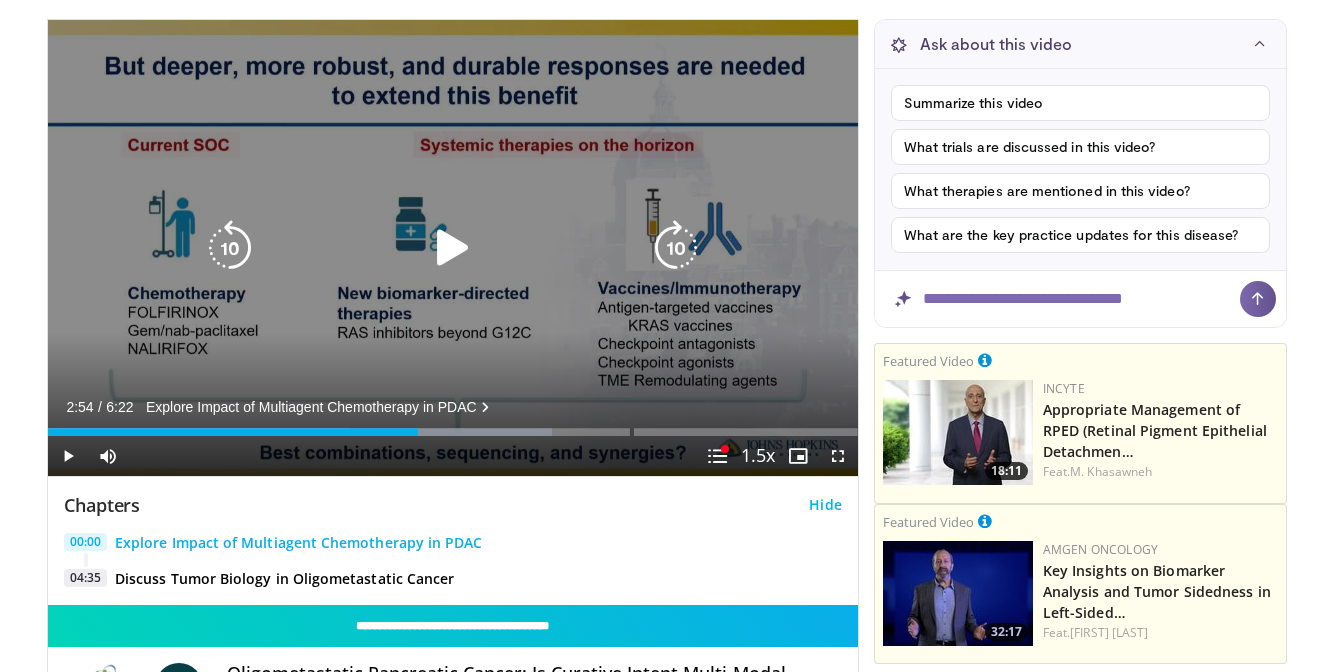 click at bounding box center [453, 248] 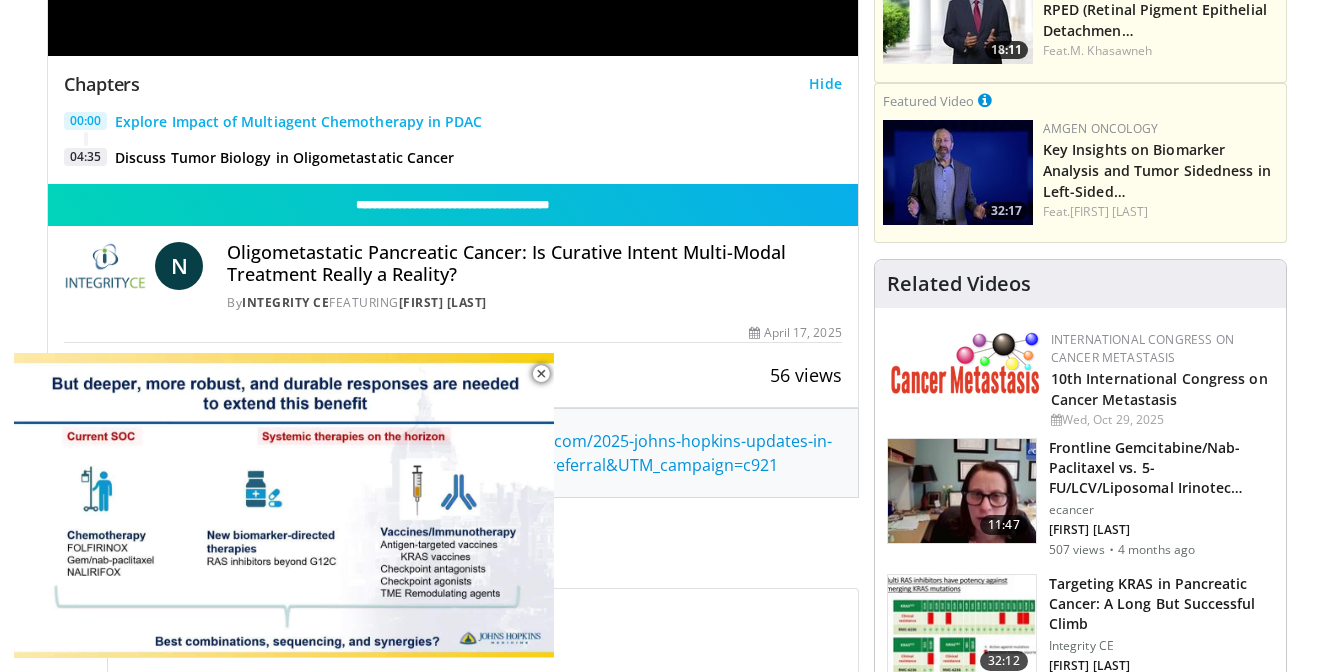 scroll, scrollTop: 619, scrollLeft: 0, axis: vertical 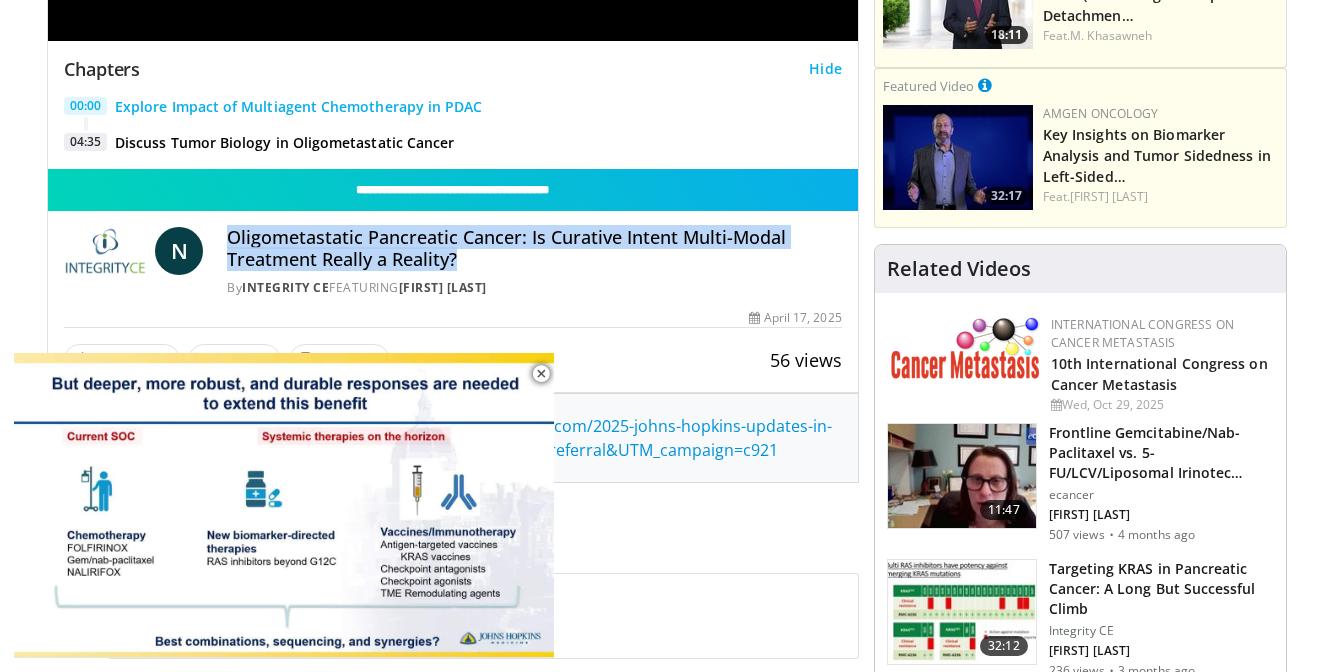 drag, startPoint x: 464, startPoint y: 266, endPoint x: 232, endPoint y: 236, distance: 233.93161 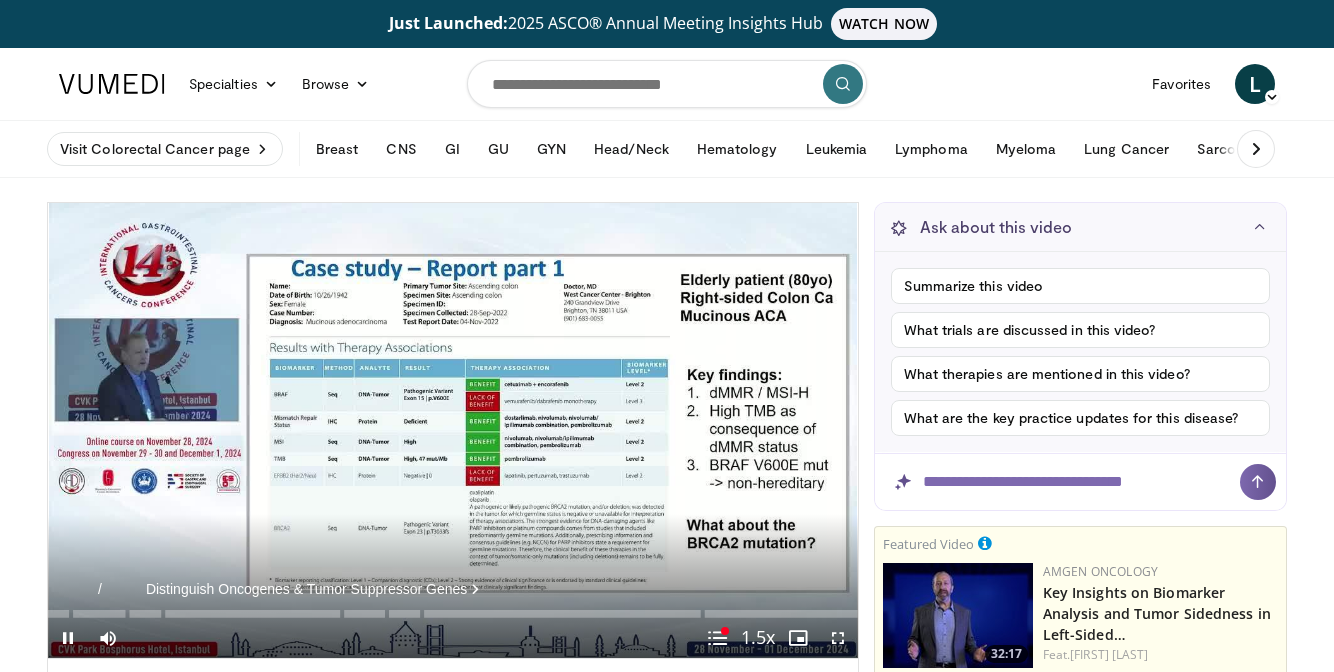 scroll, scrollTop: 0, scrollLeft: 0, axis: both 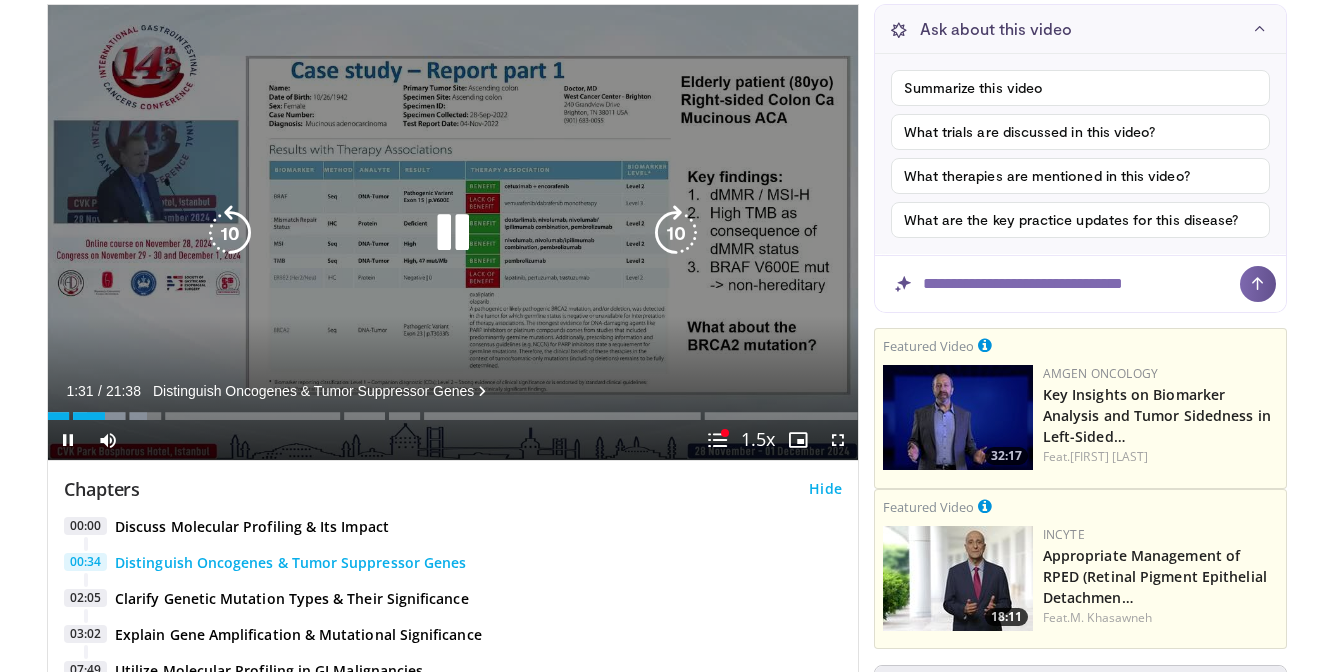 click at bounding box center [453, 233] 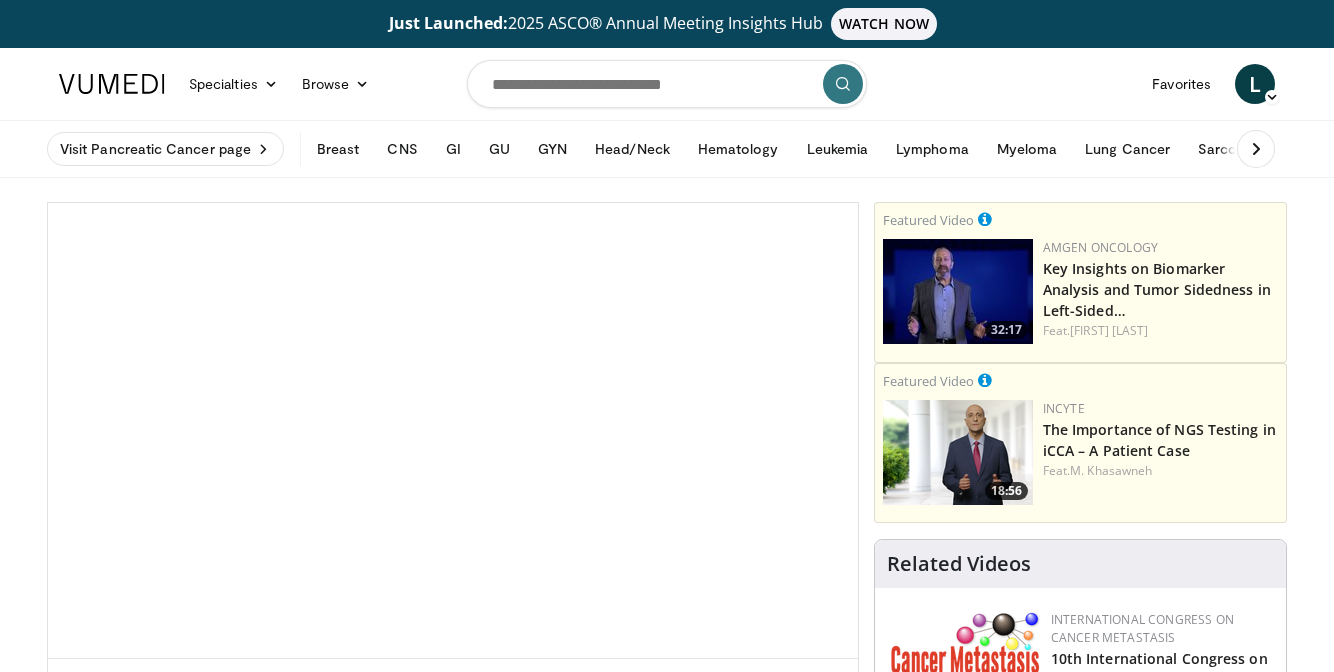 scroll, scrollTop: 0, scrollLeft: 0, axis: both 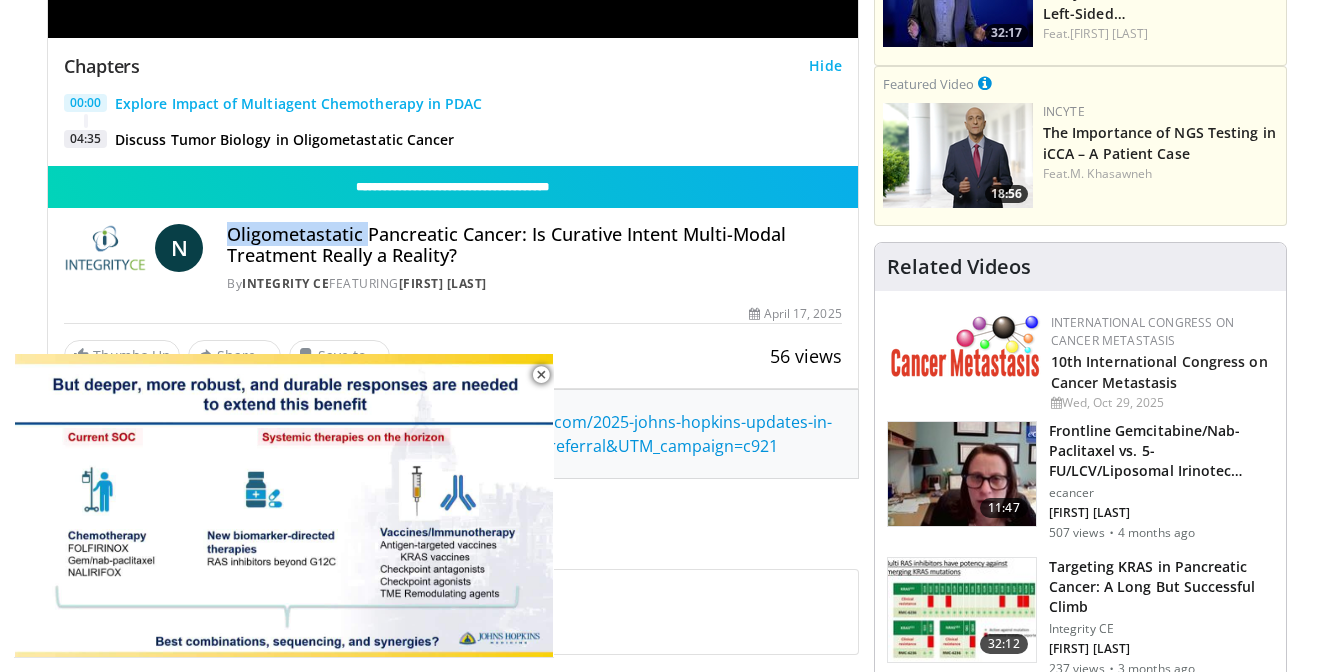 drag, startPoint x: 364, startPoint y: 240, endPoint x: 222, endPoint y: 241, distance: 142.00352 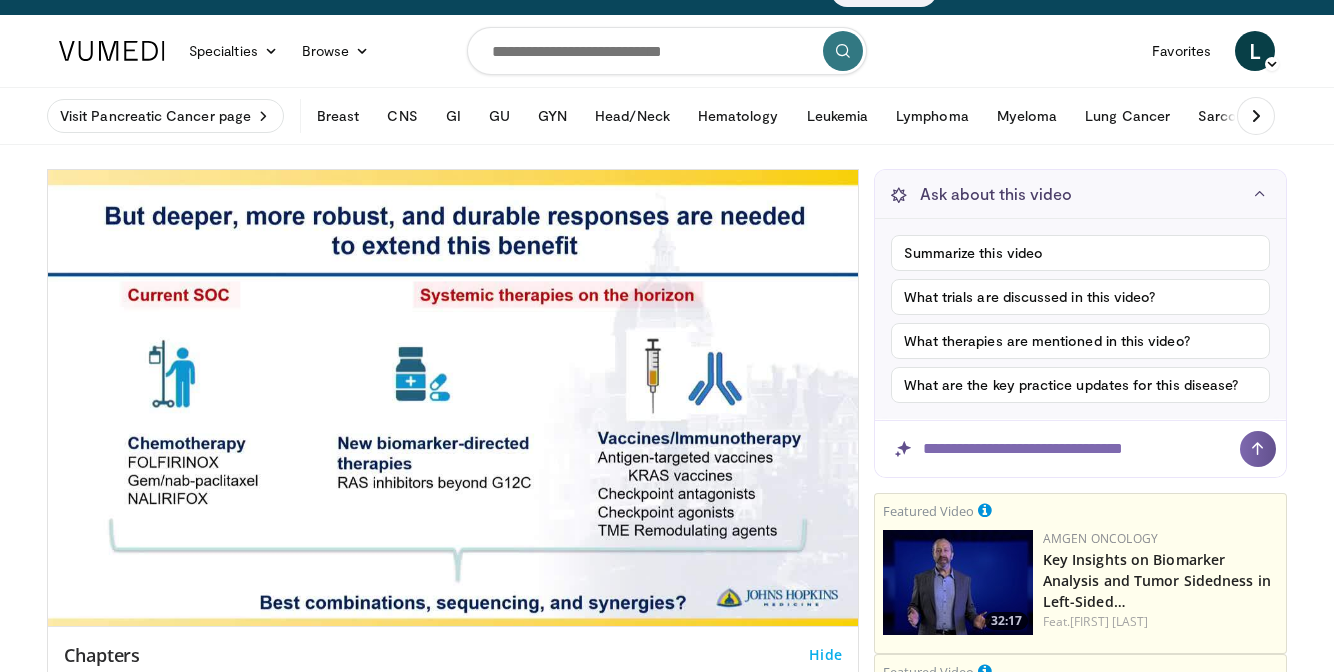 scroll, scrollTop: 40, scrollLeft: 0, axis: vertical 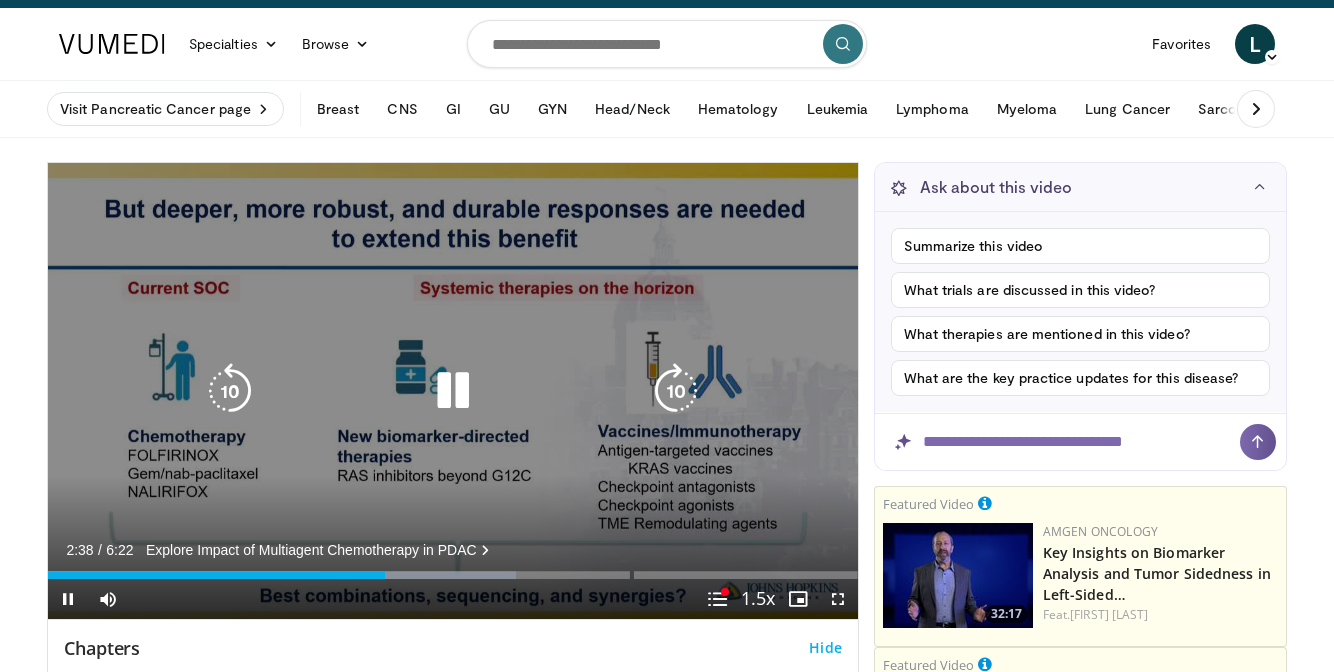 click at bounding box center (453, 391) 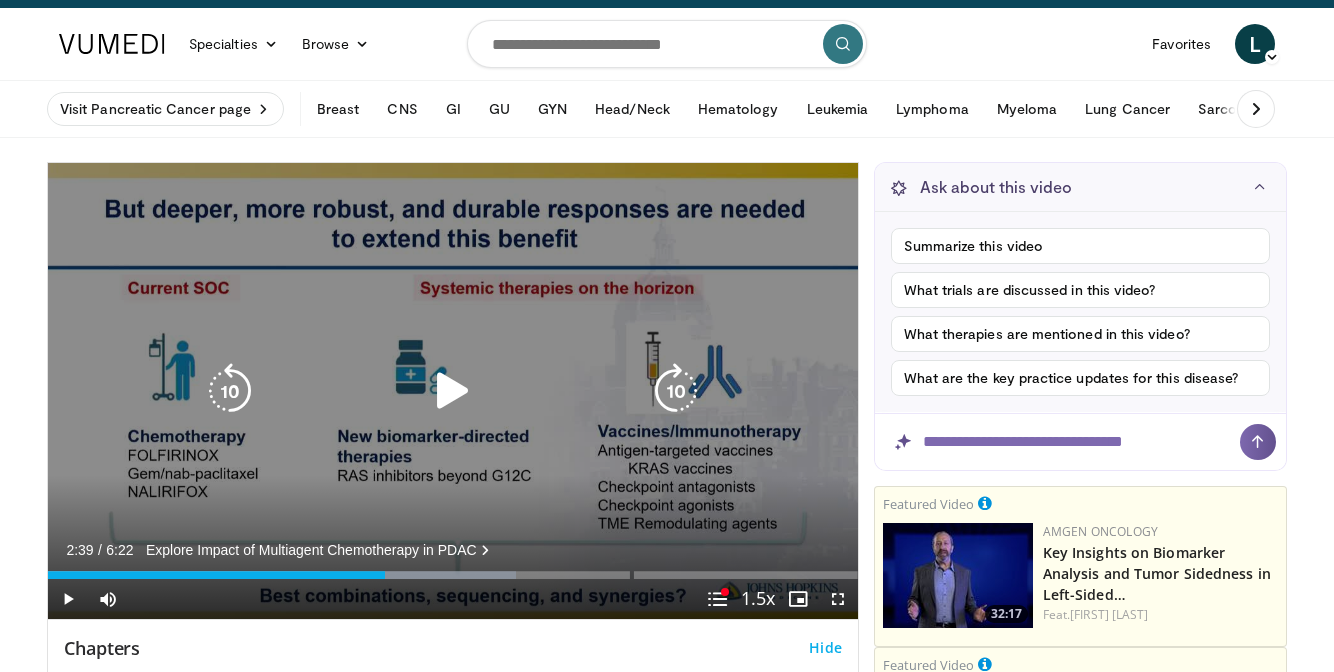 click at bounding box center (453, 391) 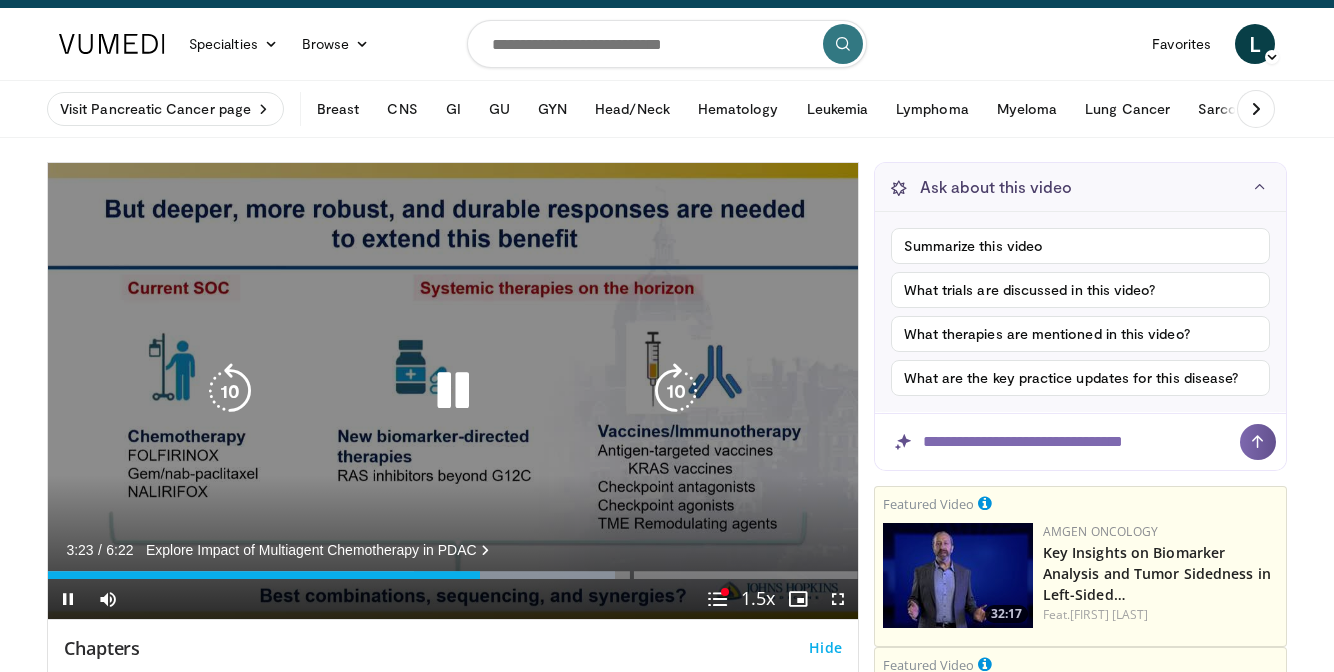 click at bounding box center (453, 391) 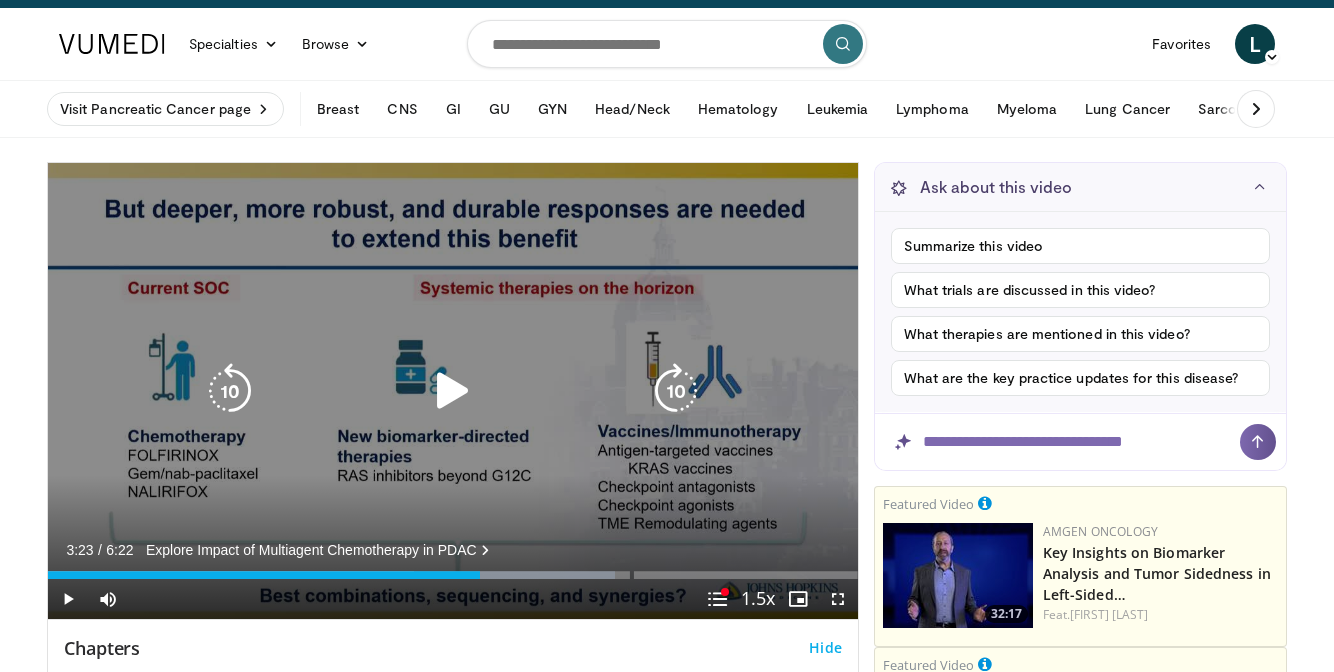 click at bounding box center [453, 391] 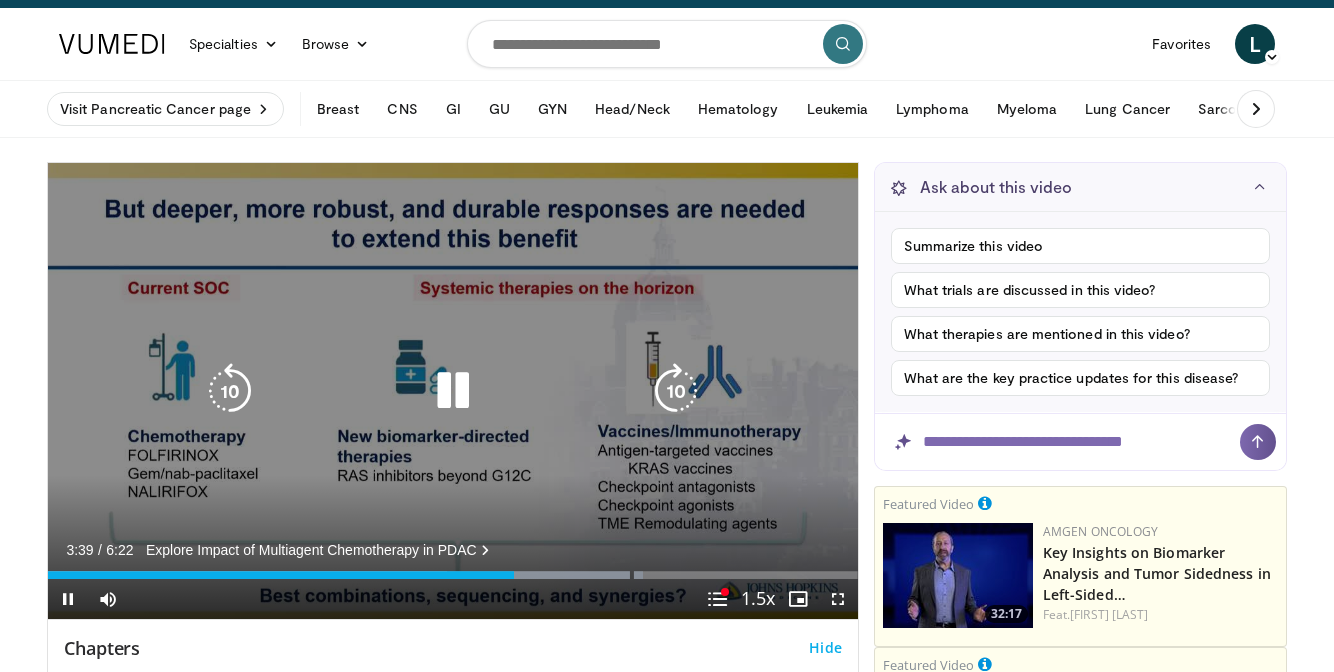click at bounding box center [453, 391] 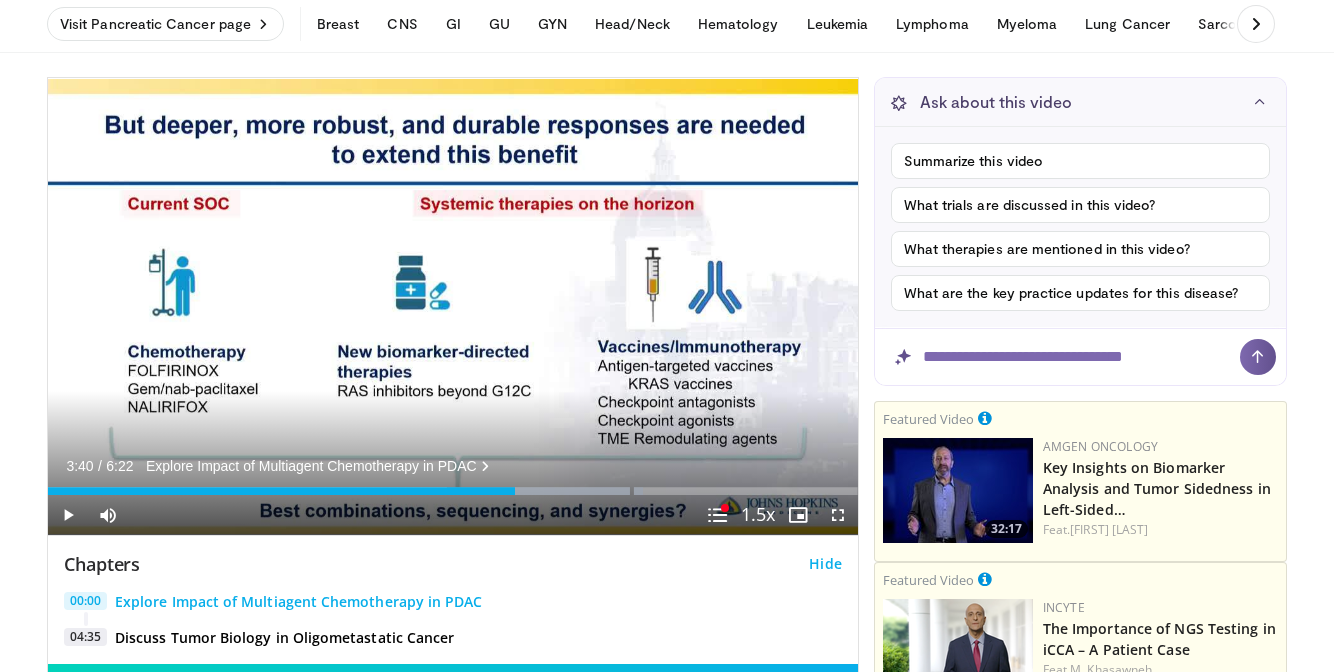 scroll, scrollTop: 80, scrollLeft: 0, axis: vertical 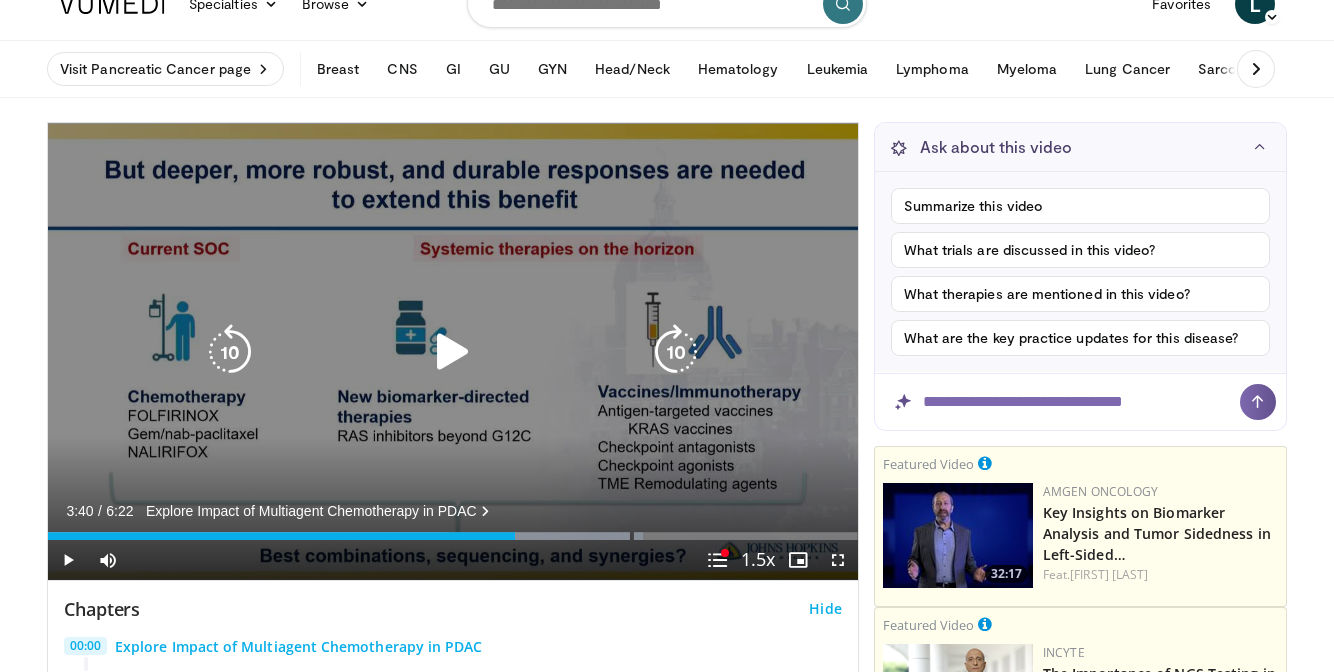 click at bounding box center (453, 352) 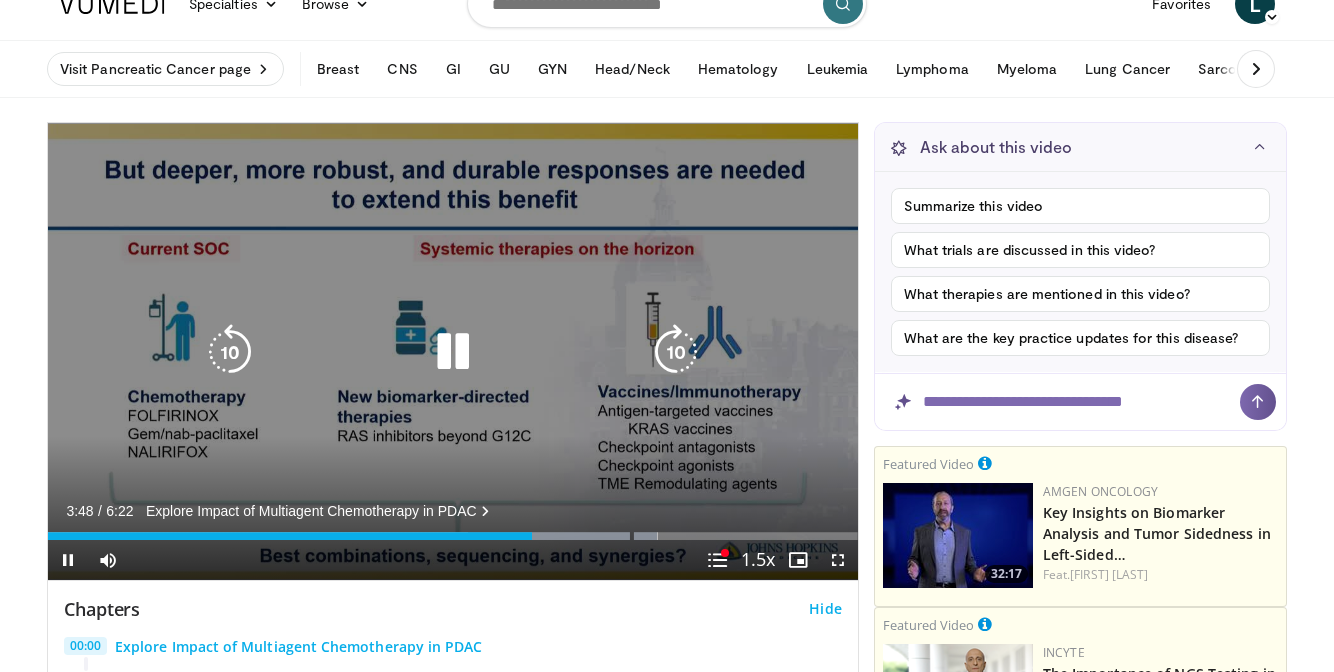 click at bounding box center [453, 352] 